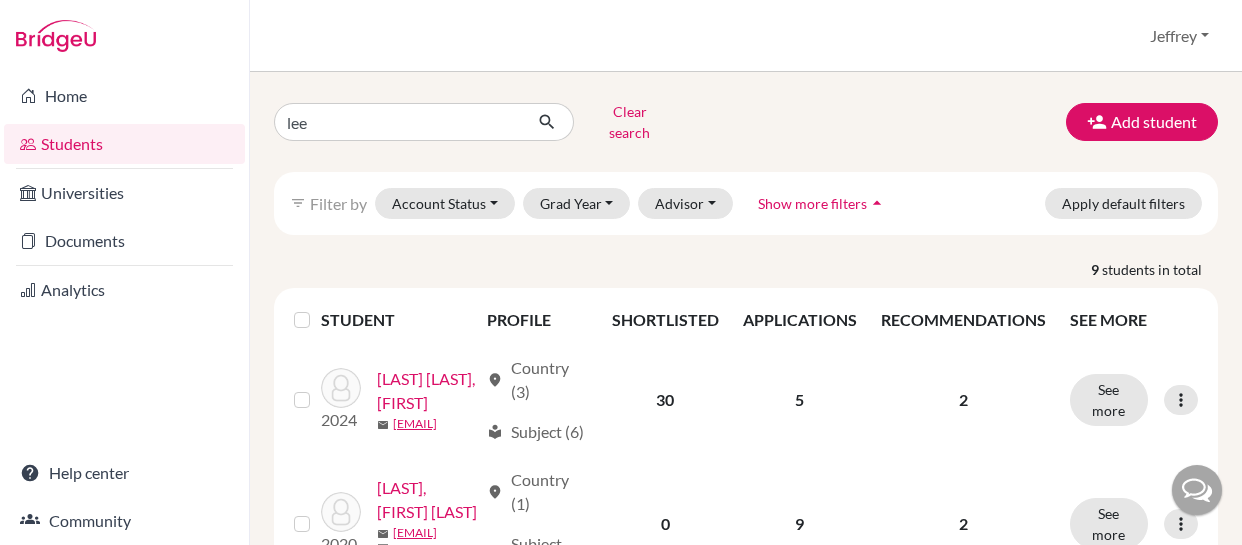 scroll, scrollTop: 0, scrollLeft: 0, axis: both 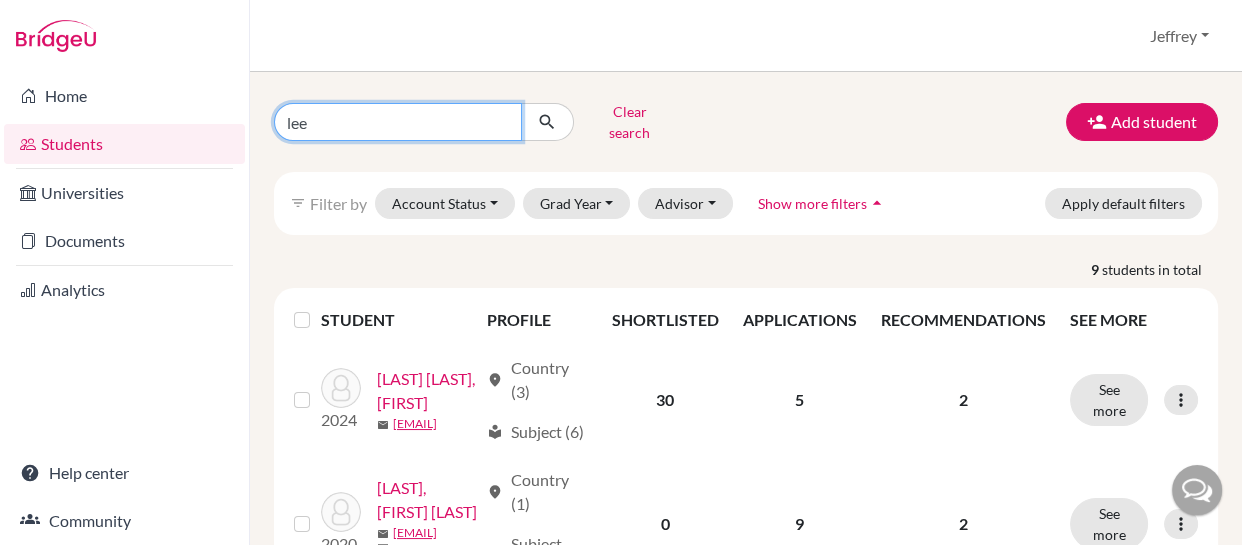 click on "lee" at bounding box center (398, 122) 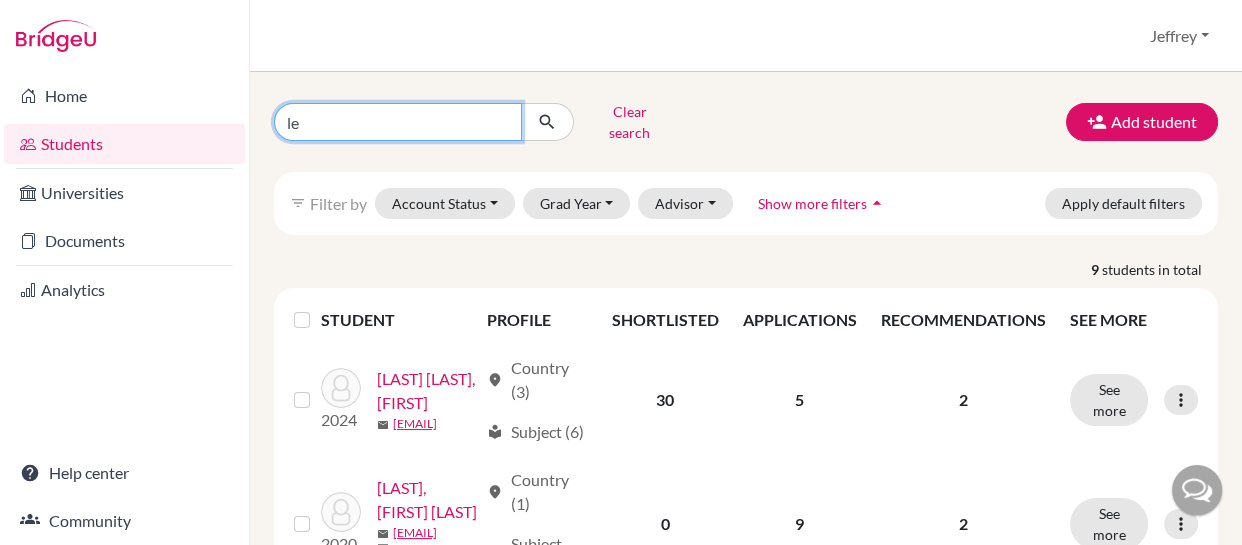 type on "l" 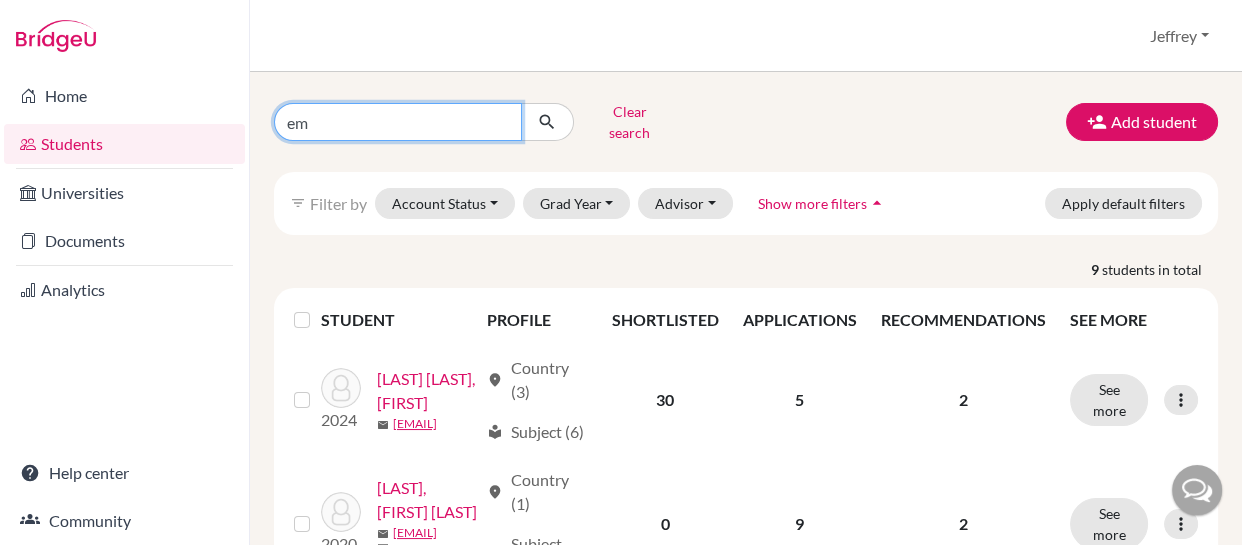 type on "emm" 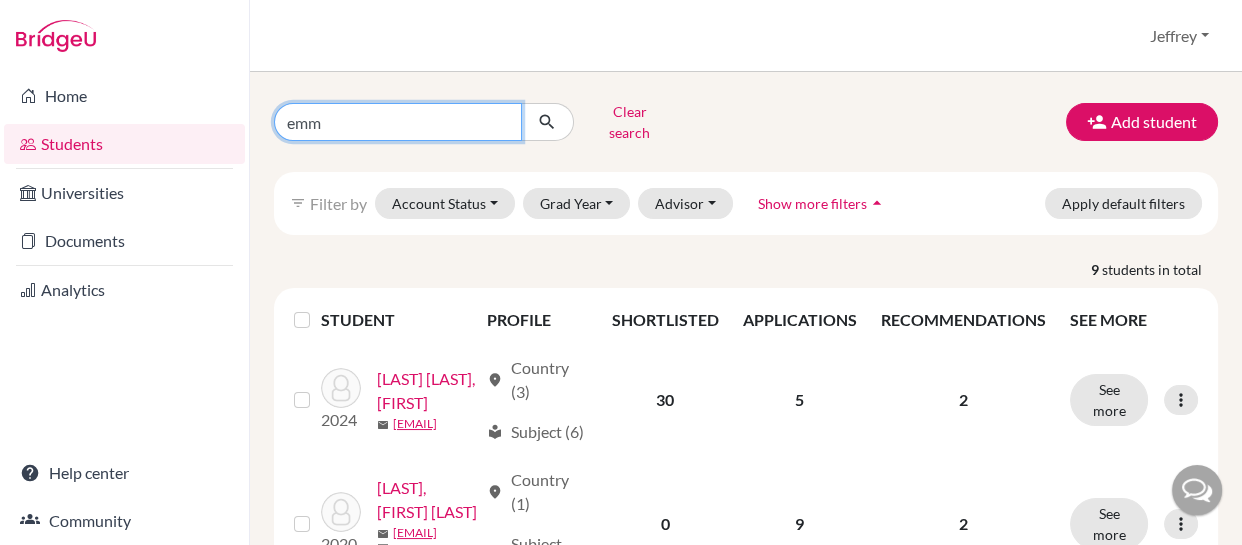 click at bounding box center [547, 122] 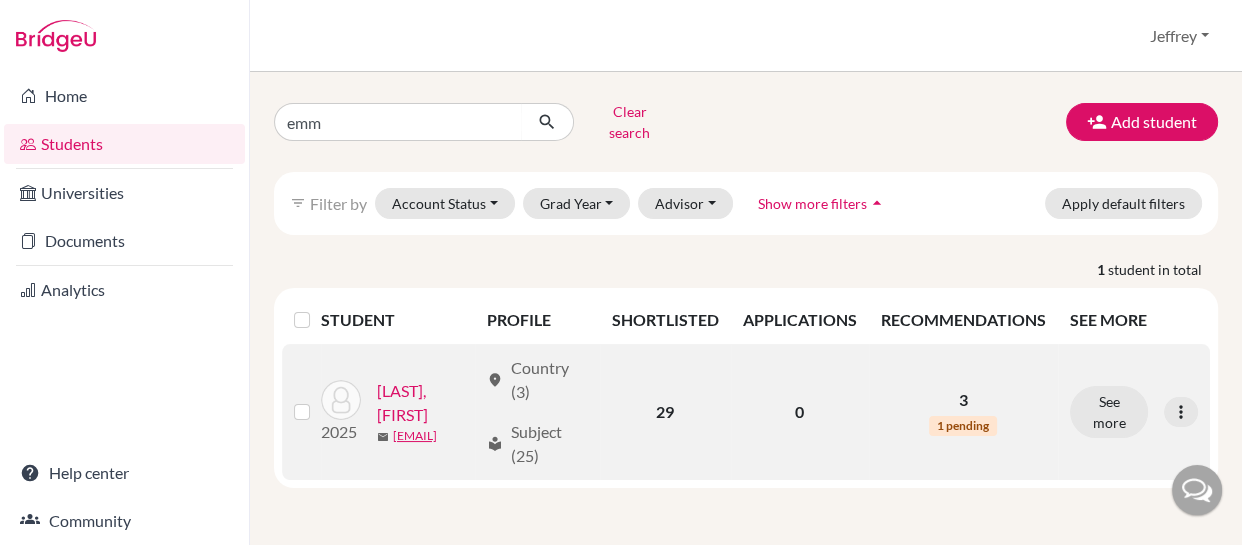 click on "[LAST], [FIRST]" at bounding box center [427, 403] 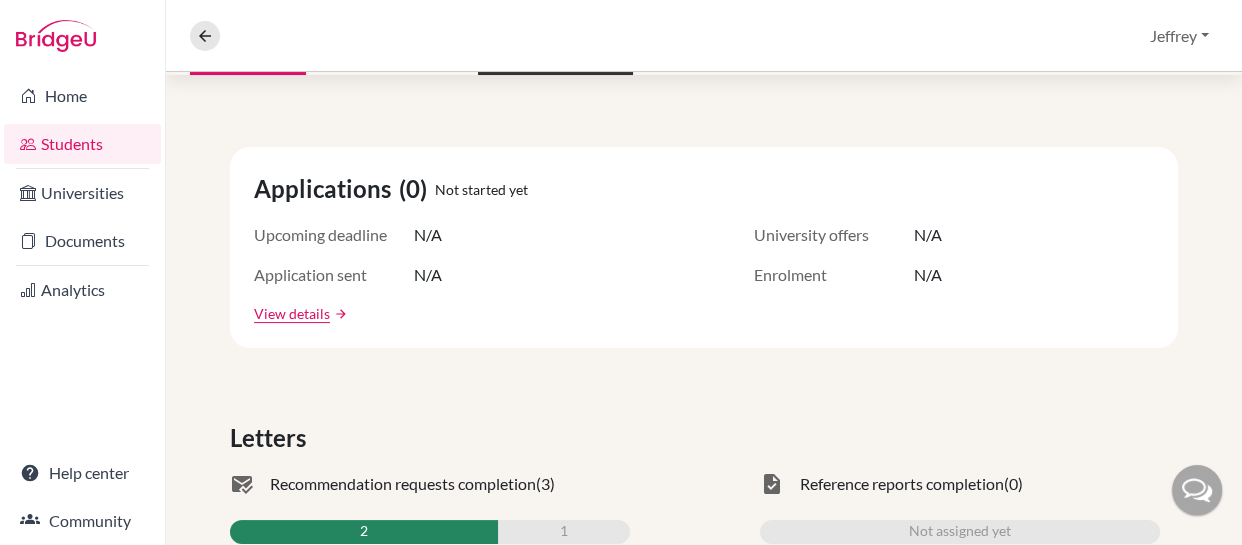 scroll, scrollTop: 0, scrollLeft: 0, axis: both 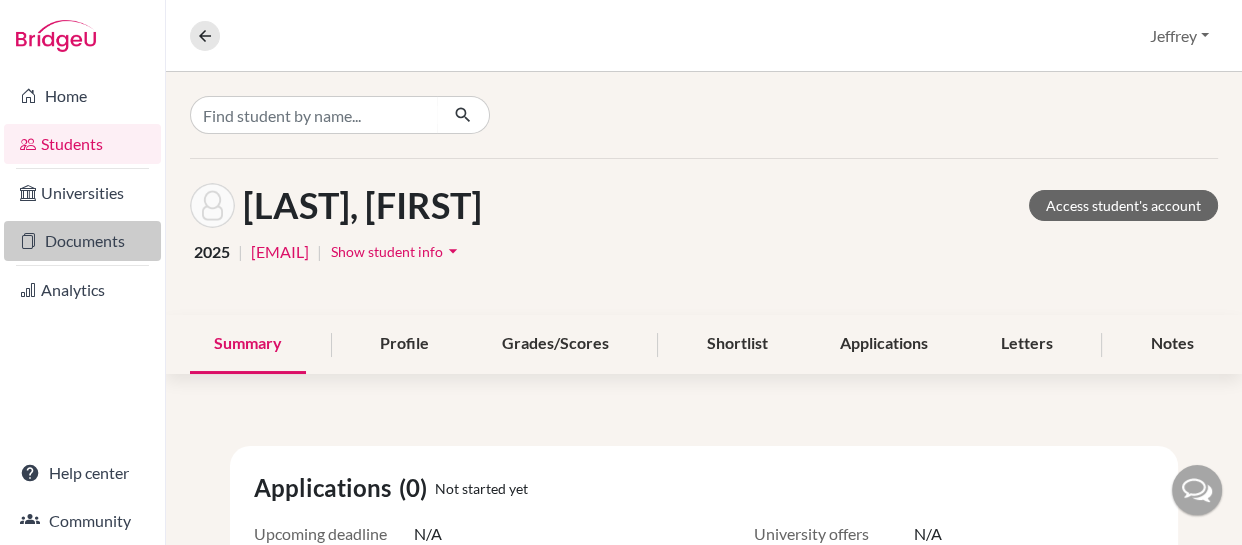 click on "Documents" at bounding box center (82, 241) 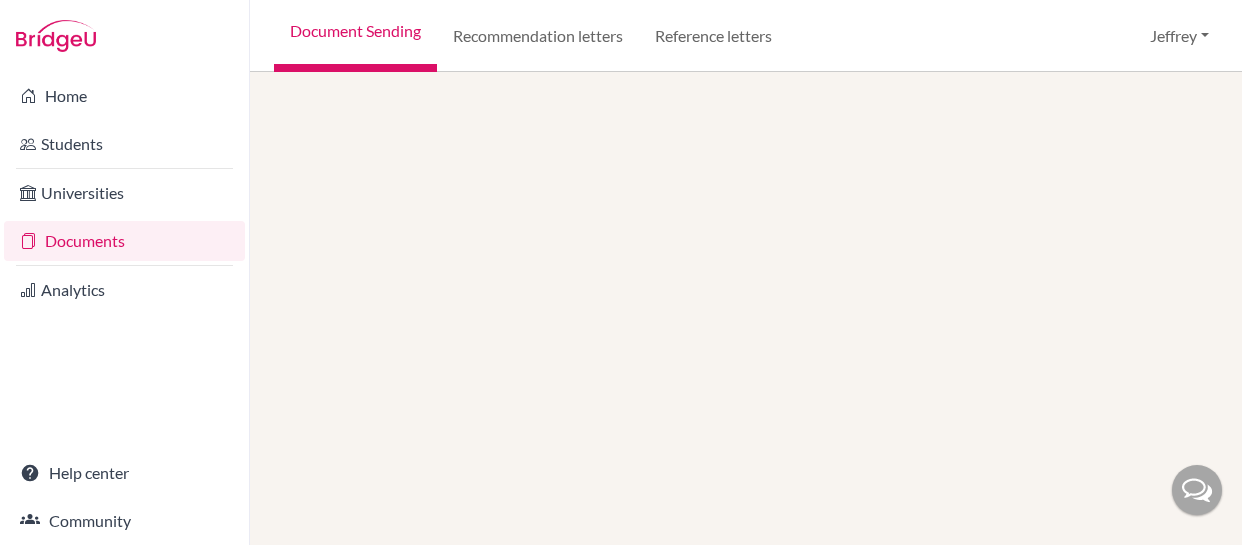 scroll, scrollTop: 0, scrollLeft: 0, axis: both 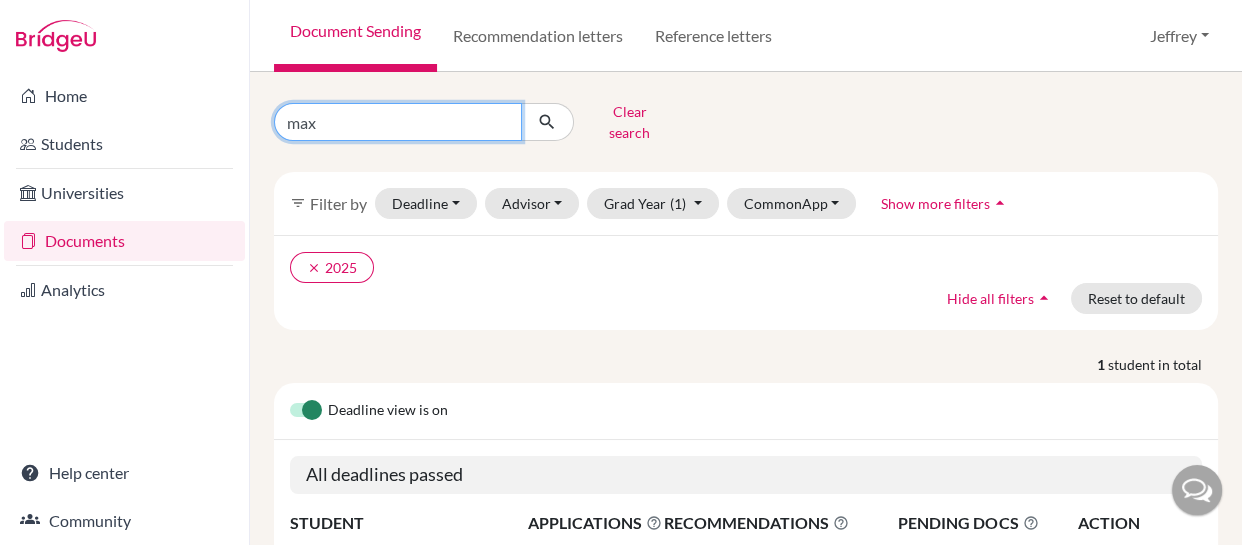 click on "max" at bounding box center [398, 122] 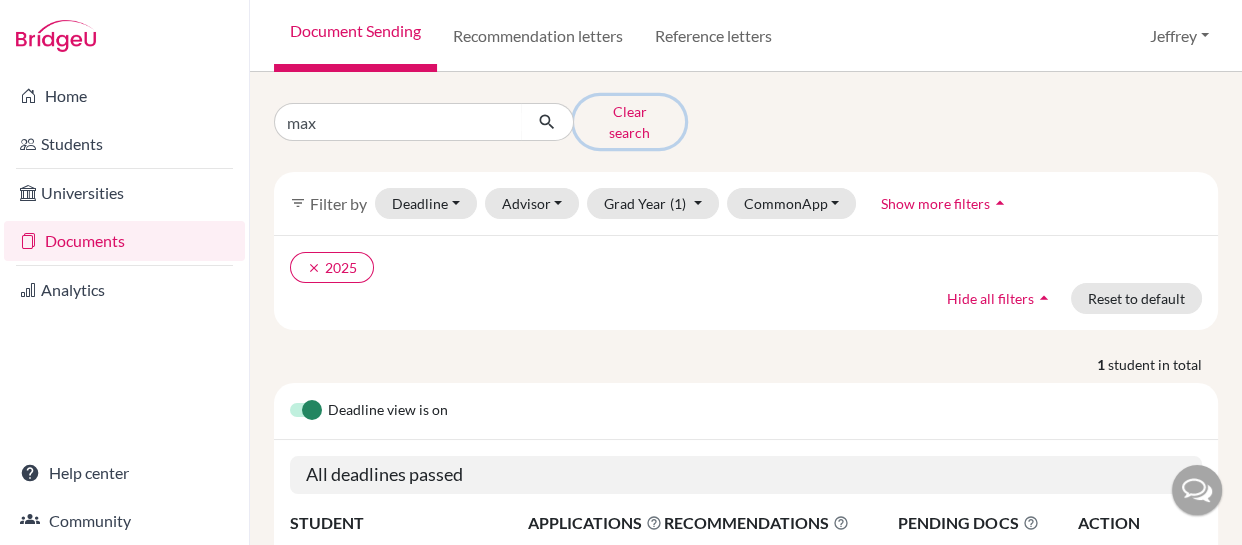 click on "Clear search" at bounding box center (629, 122) 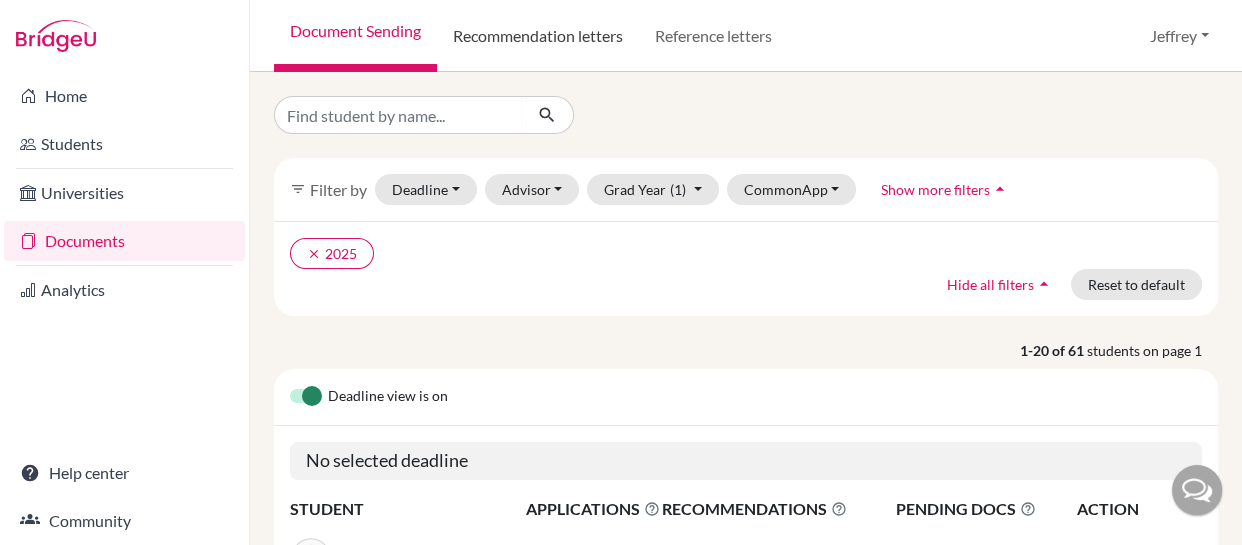 click on "Recommendation letters" at bounding box center [538, 36] 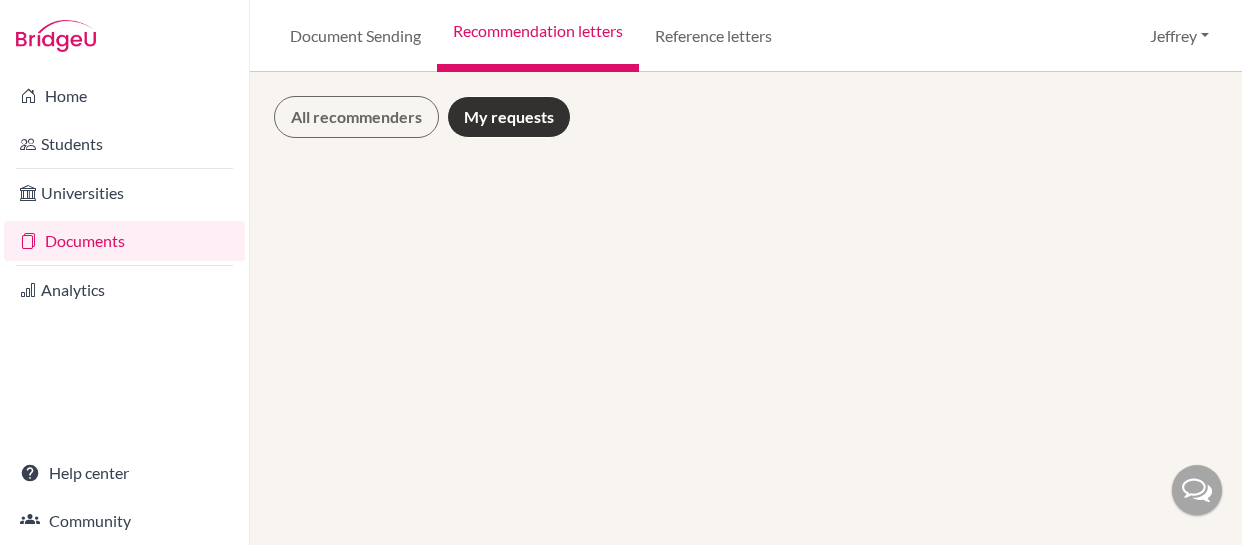scroll, scrollTop: 0, scrollLeft: 0, axis: both 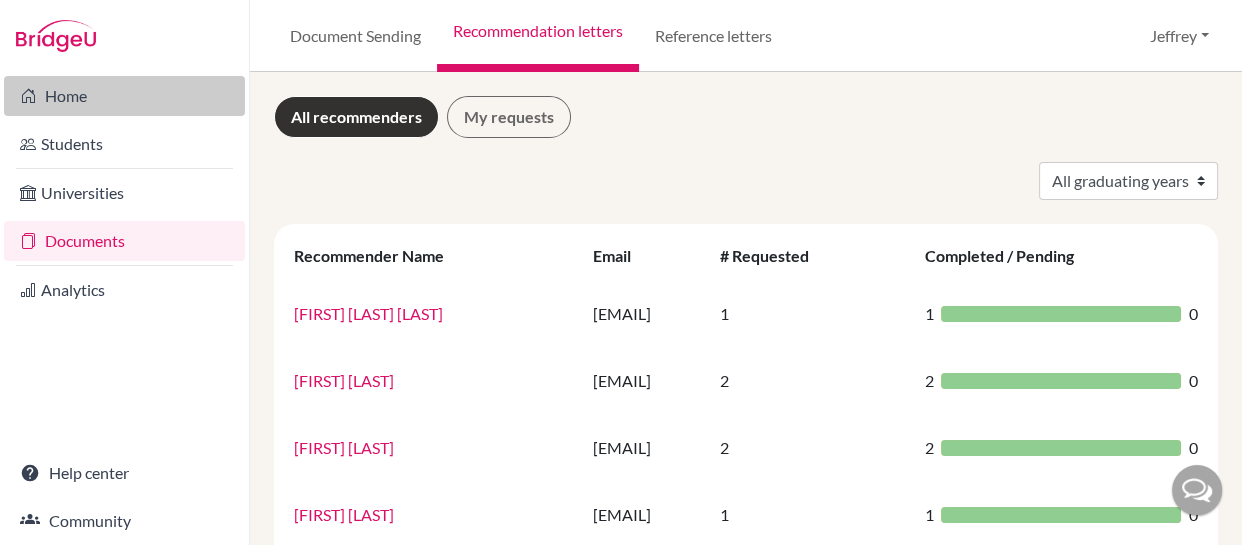 click on "Home" at bounding box center [124, 96] 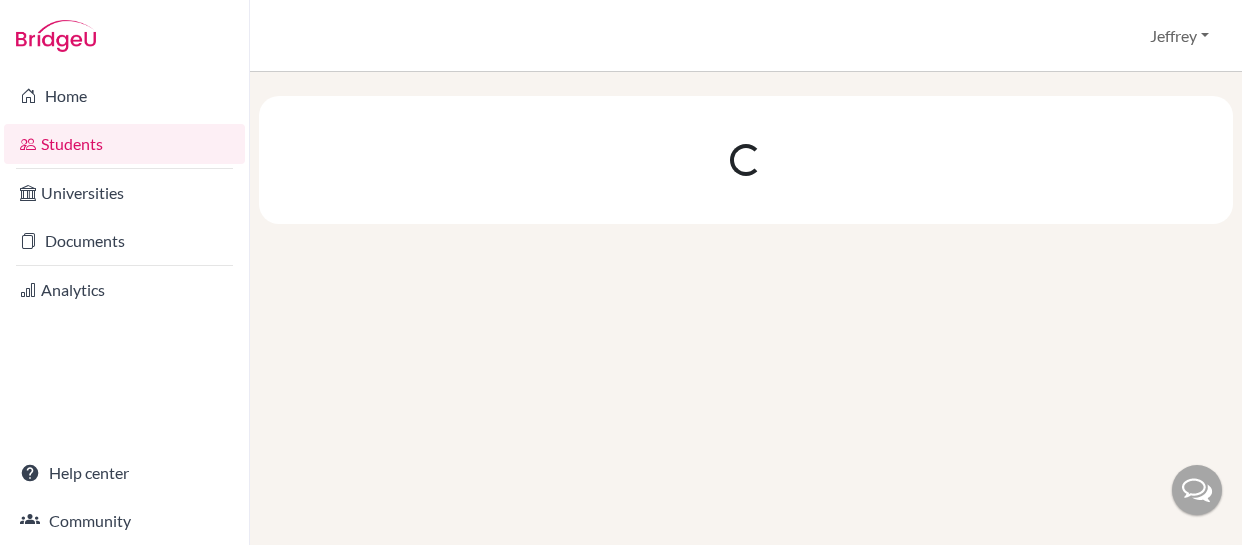 scroll, scrollTop: 0, scrollLeft: 0, axis: both 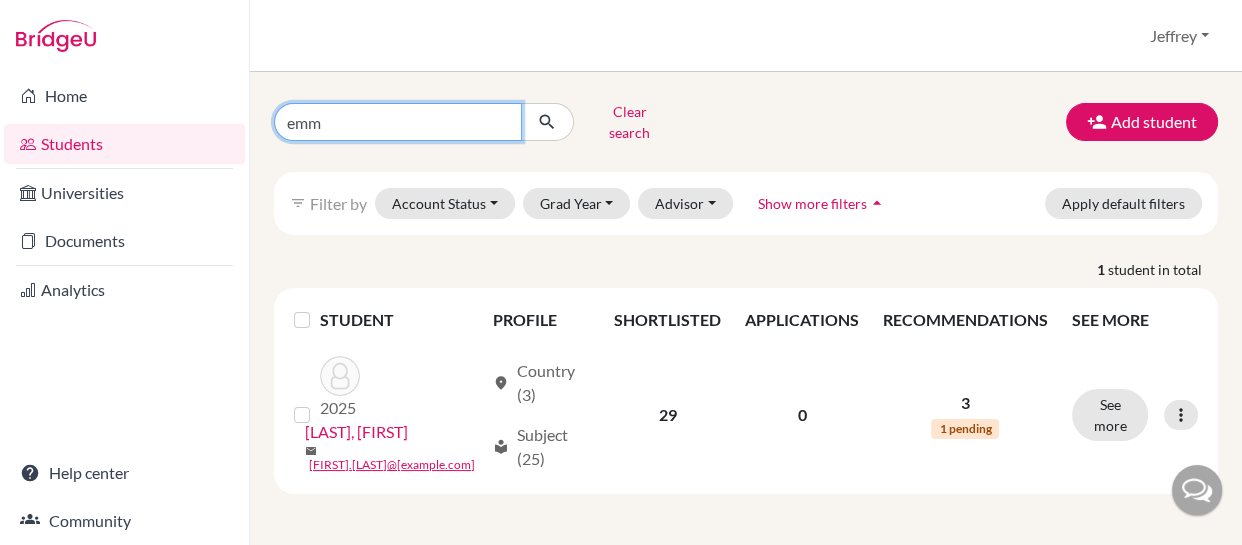 click on "emm" at bounding box center [398, 122] 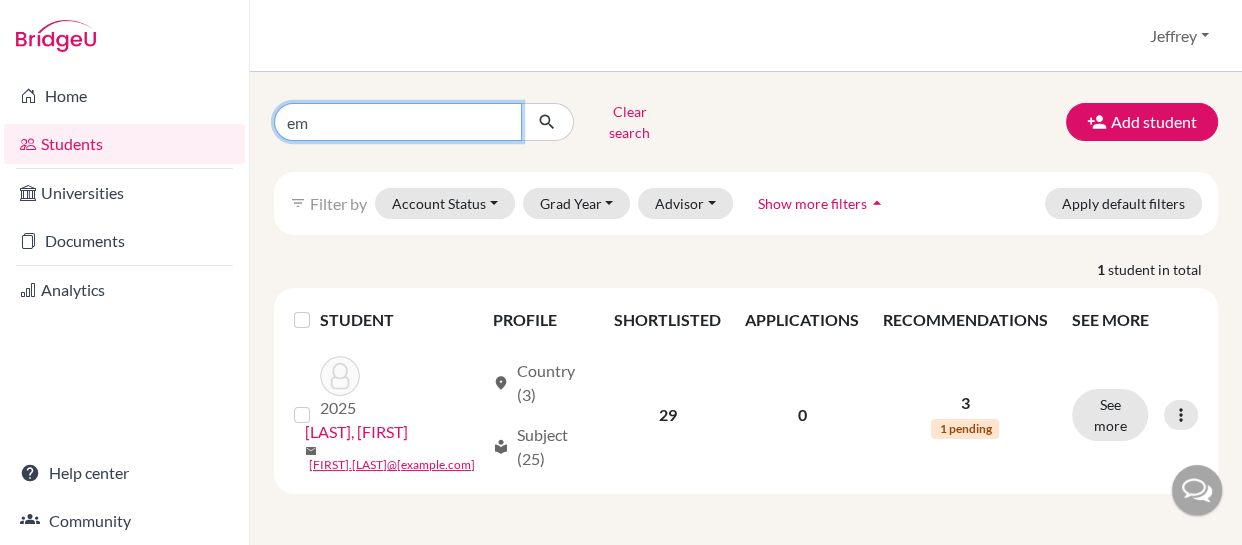 type on "e" 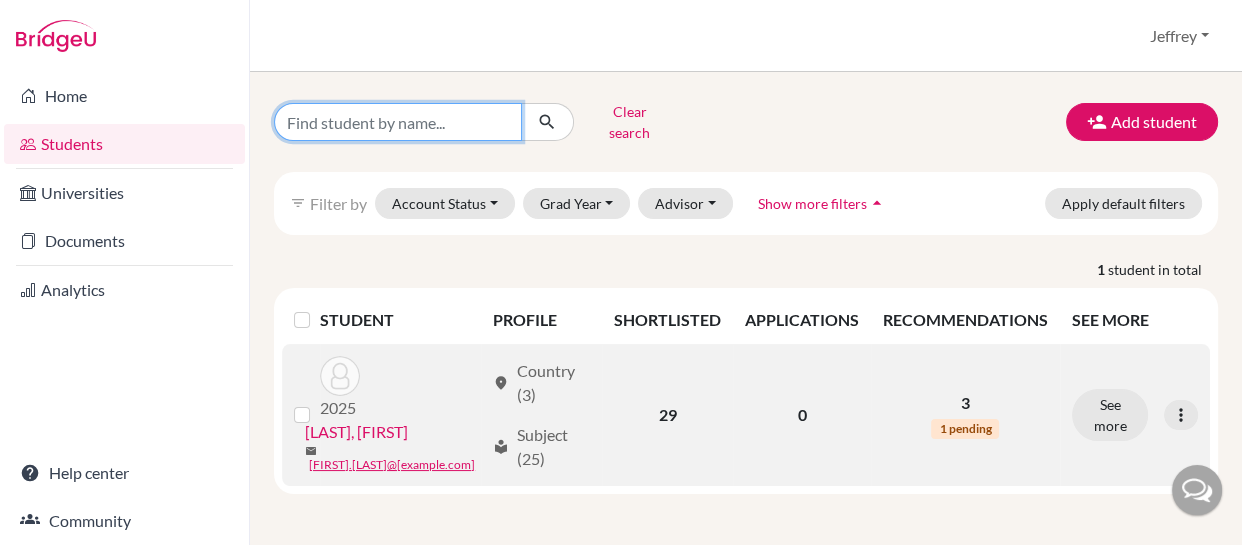 type 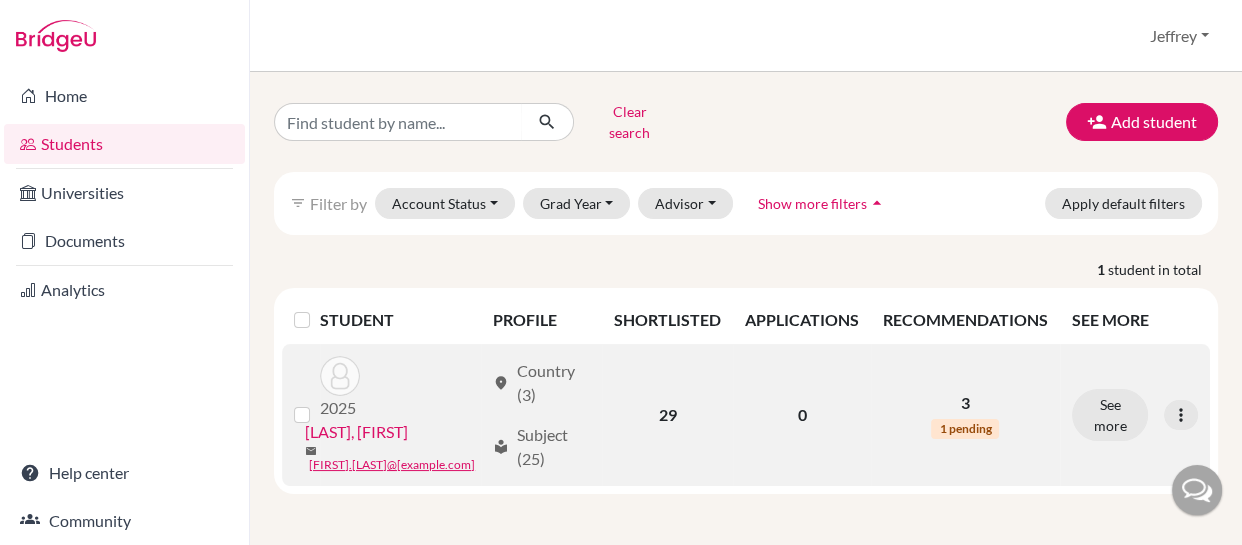 click on "[LAST], [FIRST]" at bounding box center [356, 432] 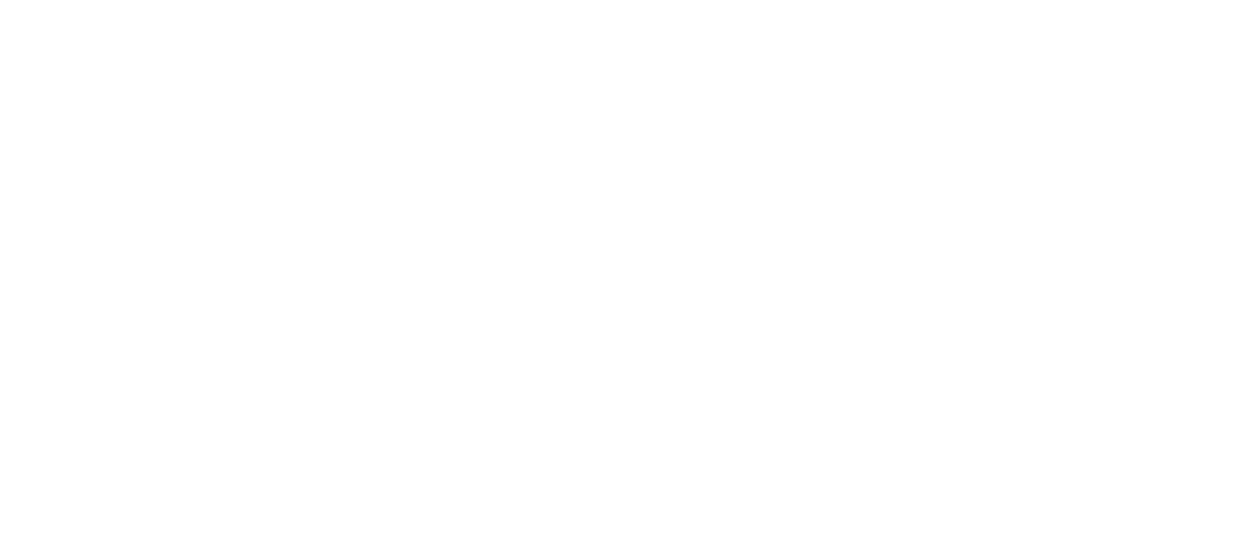 scroll, scrollTop: 631, scrollLeft: 0, axis: vertical 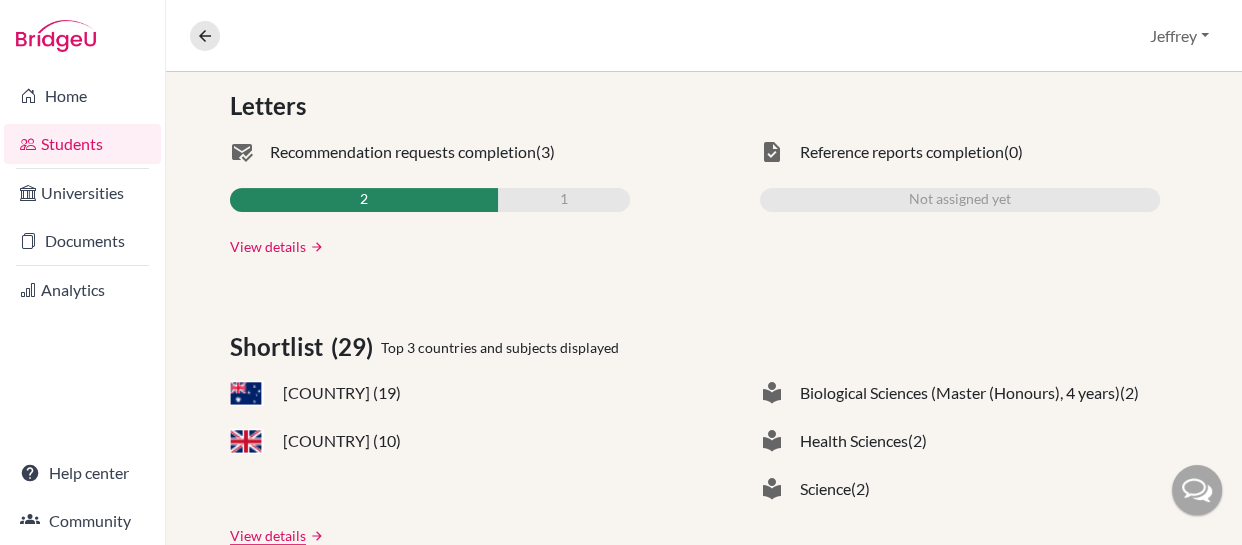 click on "View details" at bounding box center [268, 246] 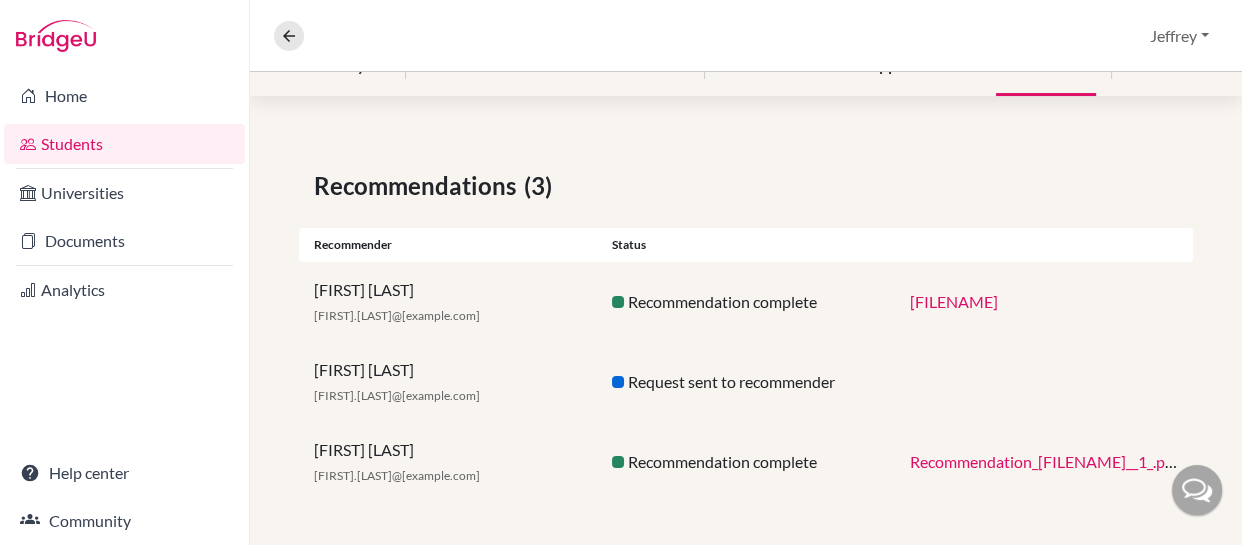 scroll, scrollTop: 282, scrollLeft: 0, axis: vertical 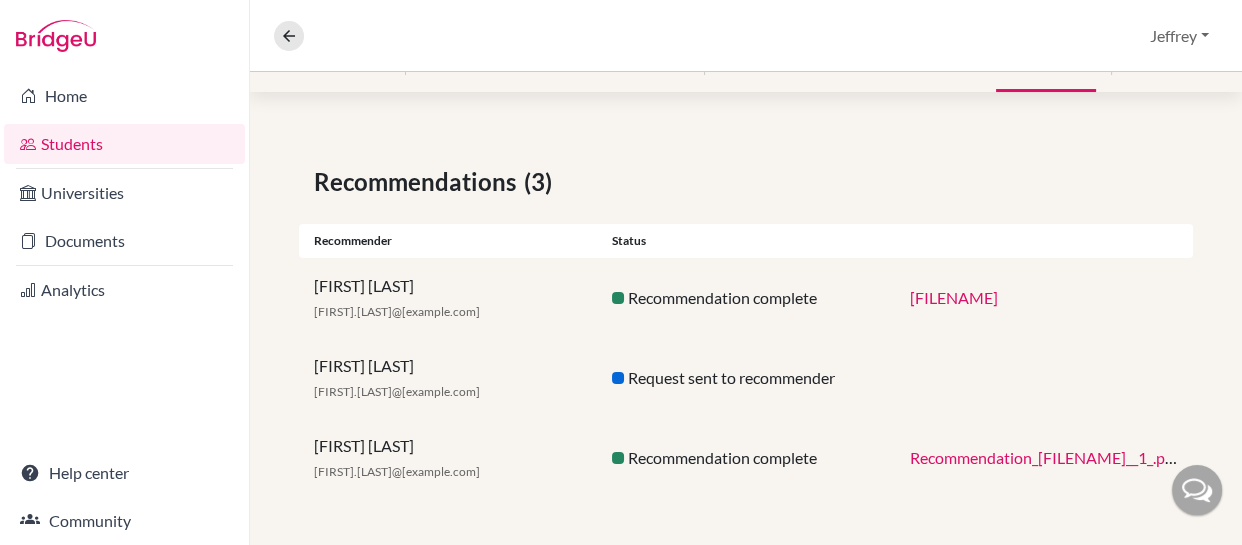 click on "Emmalie_Nicolalde.pdf" at bounding box center (954, 297) 